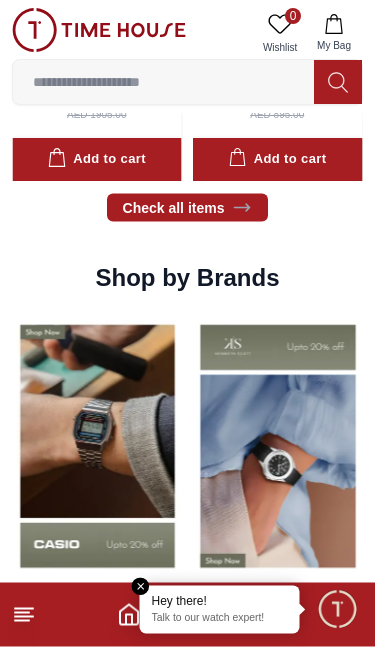 scroll, scrollTop: 1338, scrollLeft: 0, axis: vertical 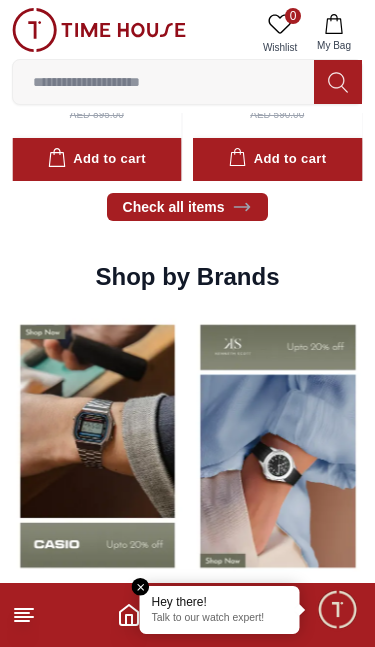 click at bounding box center [163, 82] 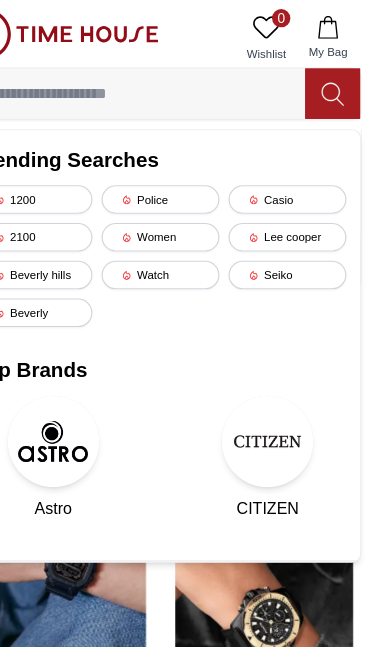 scroll, scrollTop: 1270, scrollLeft: 0, axis: vertical 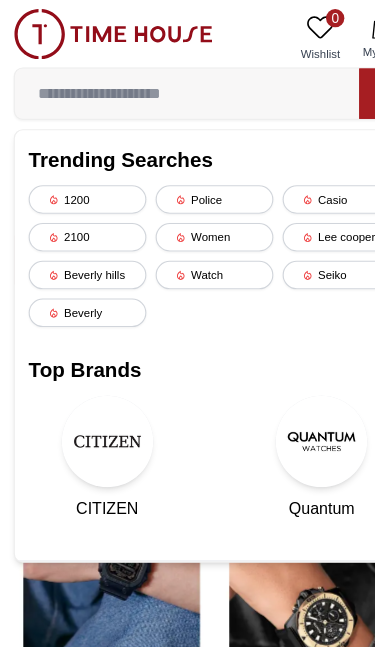 click 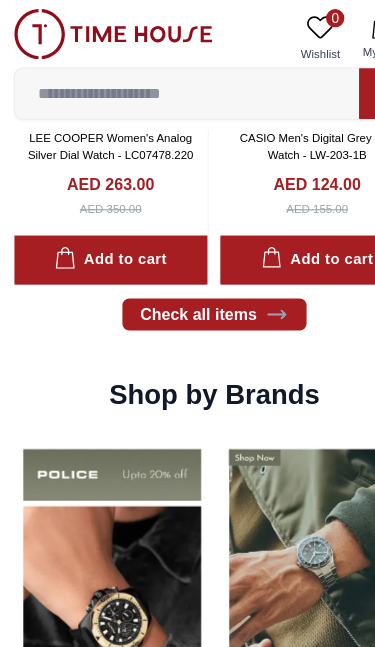 scroll, scrollTop: 1270, scrollLeft: 0, axis: vertical 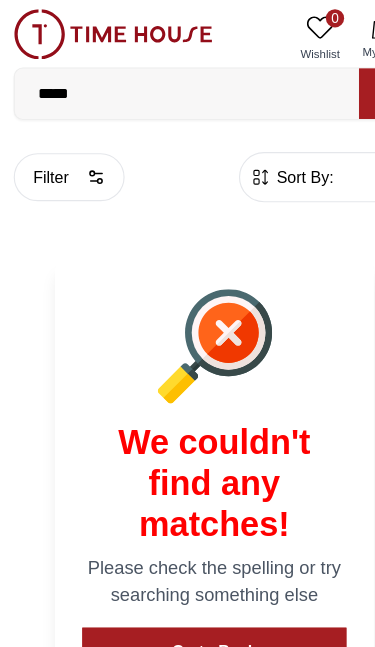 click on "*****" at bounding box center [163, 82] 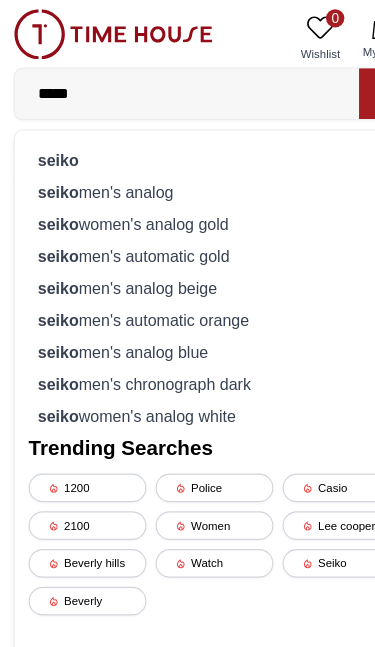click on "seiko" at bounding box center [51, 168] 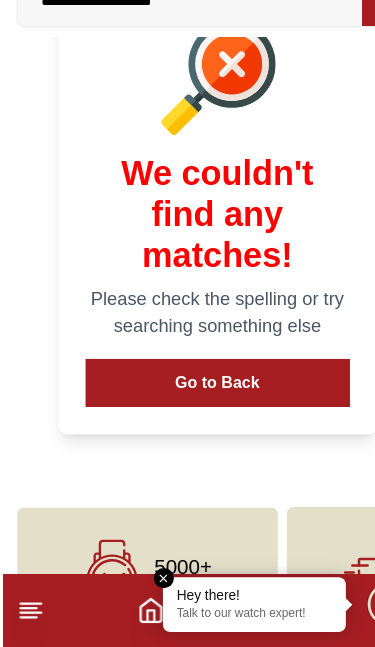 scroll, scrollTop: 238, scrollLeft: 0, axis: vertical 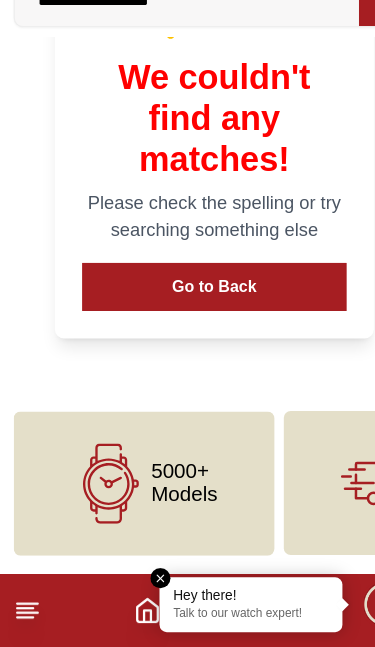 click on "Go to Back" at bounding box center (187, 332) 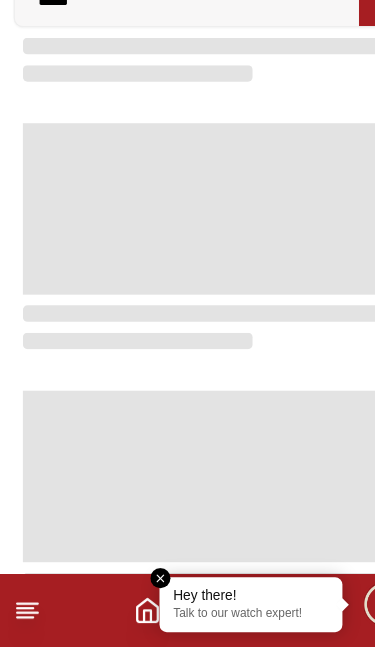 scroll, scrollTop: 0, scrollLeft: 0, axis: both 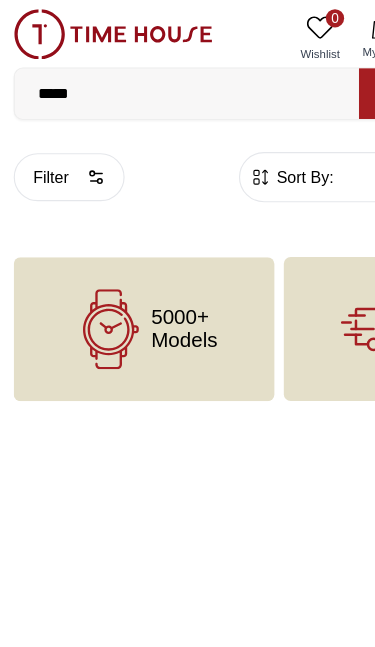 click on "*****" at bounding box center [163, 82] 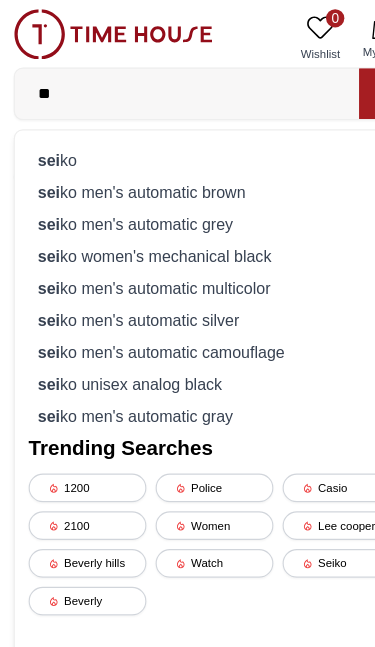 type on "*" 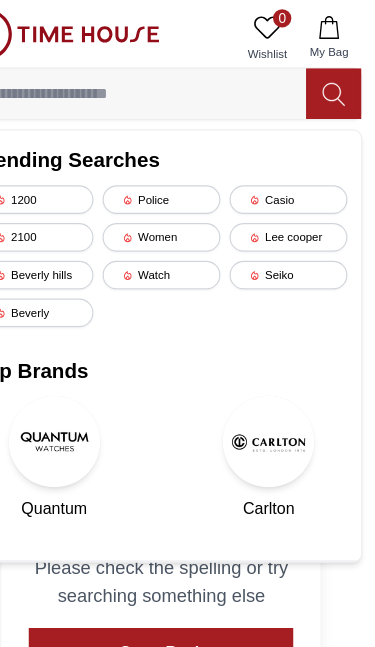 type 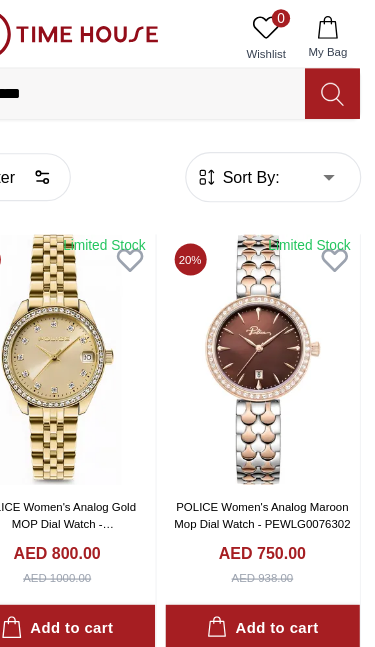 click on "******" at bounding box center (163, 82) 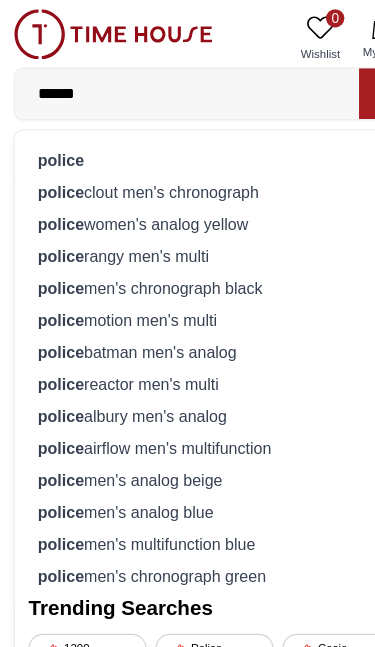 click on "police  clout men's chronograph" at bounding box center [187, 168] 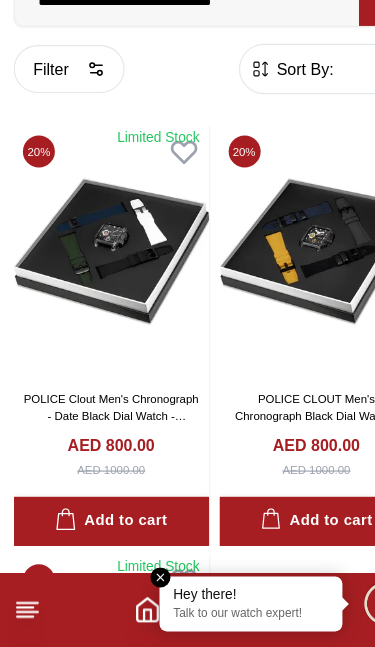 scroll, scrollTop: 15, scrollLeft: 0, axis: vertical 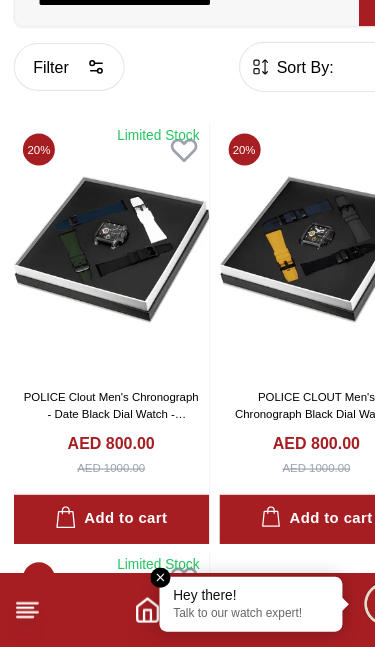 click at bounding box center [97, 299] 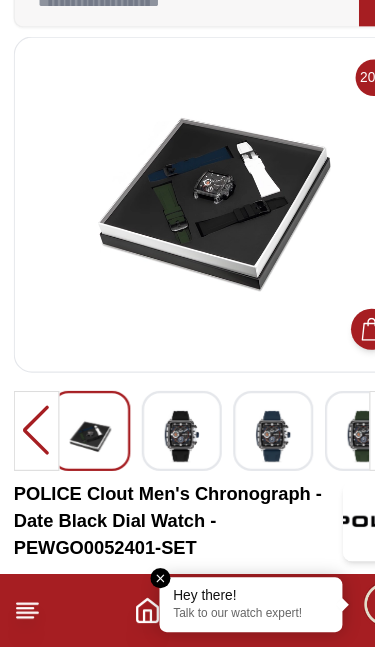click at bounding box center (187, 260) 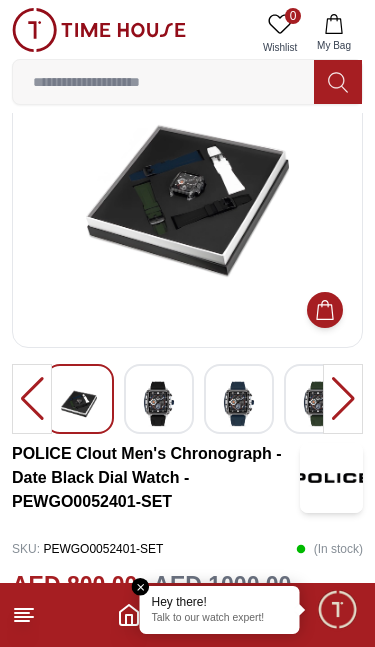 scroll, scrollTop: 79, scrollLeft: 0, axis: vertical 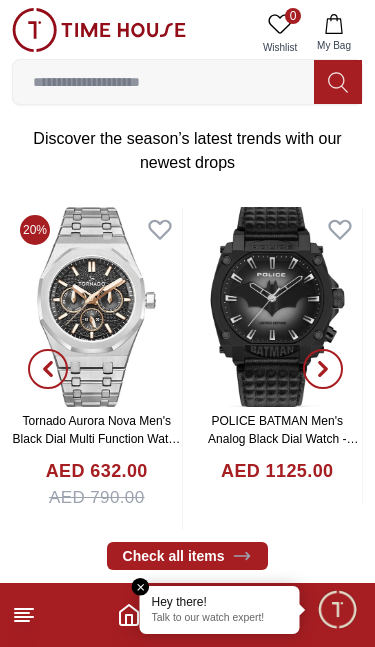 click 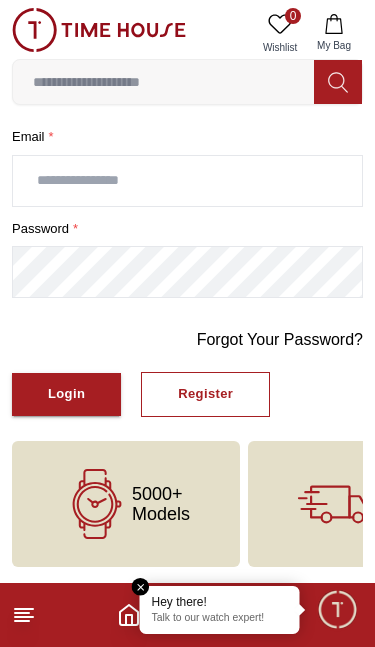 scroll, scrollTop: 0, scrollLeft: 0, axis: both 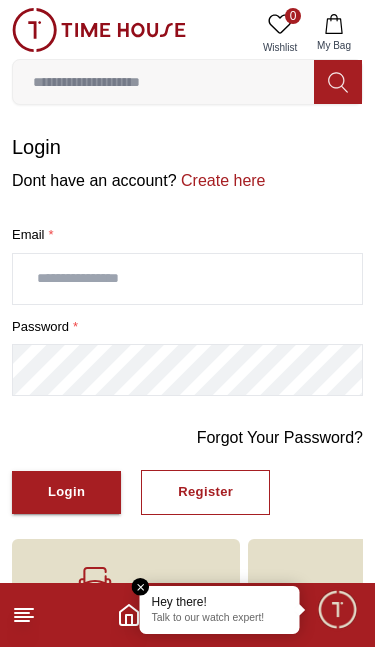 click at bounding box center [187, 279] 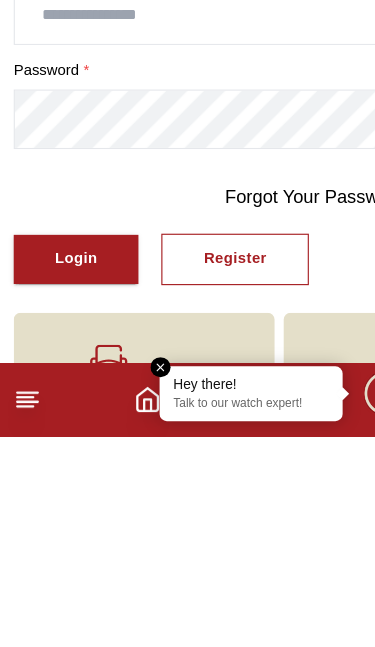 click on "Login" at bounding box center (66, 492) 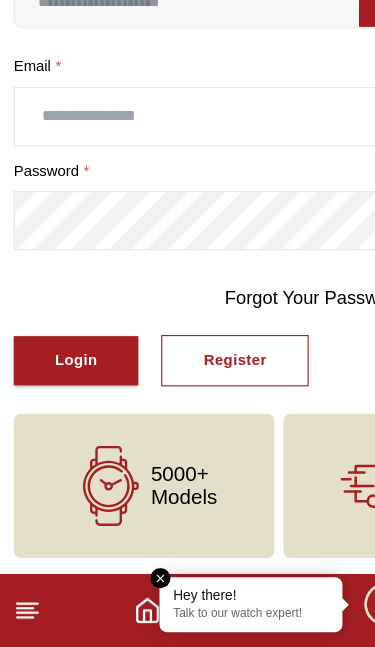 scroll, scrollTop: 0, scrollLeft: 0, axis: both 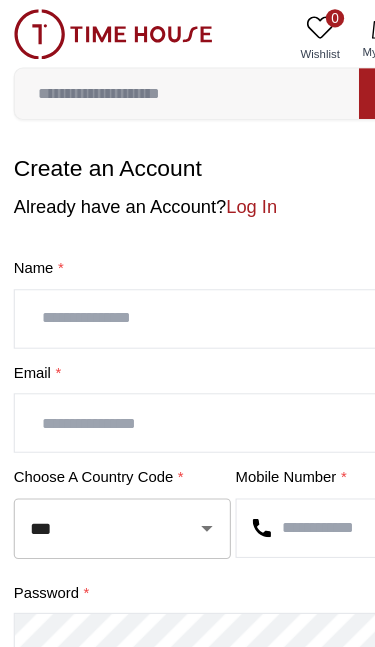 click at bounding box center [187, 279] 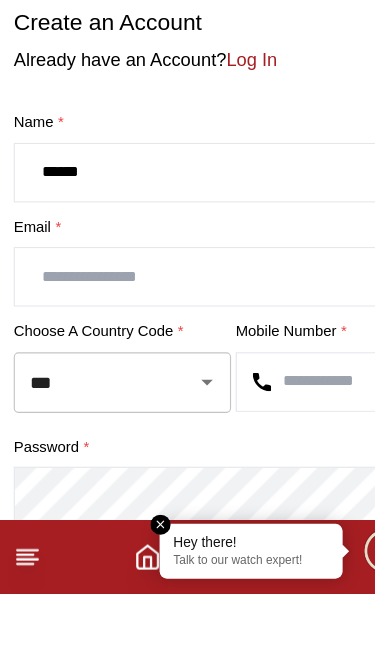 type on "******" 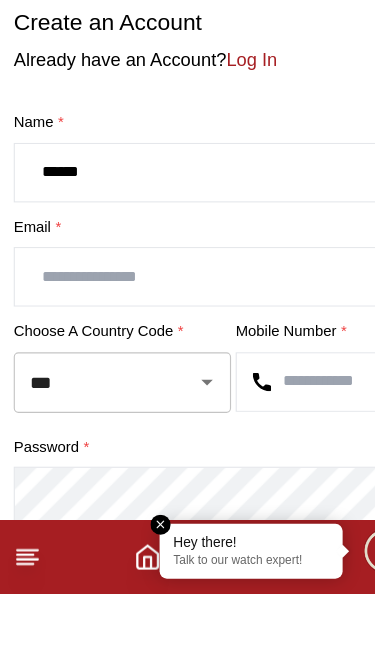 click at bounding box center (187, 370) 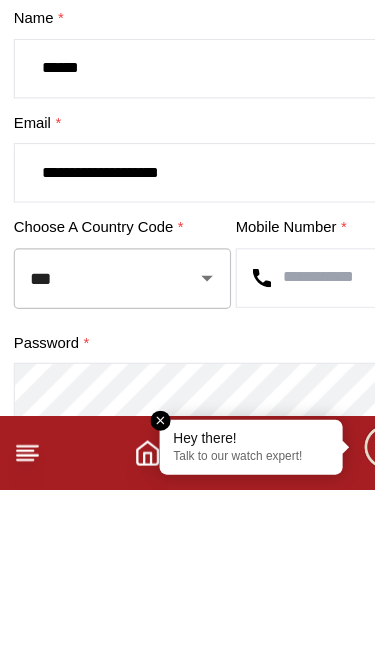 type on "**********" 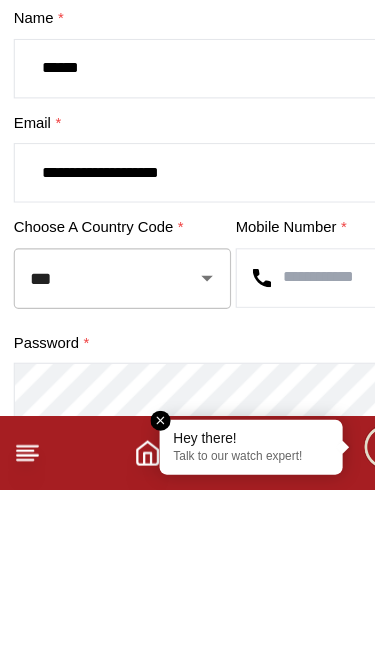 click on "***" at bounding box center [79, 462] 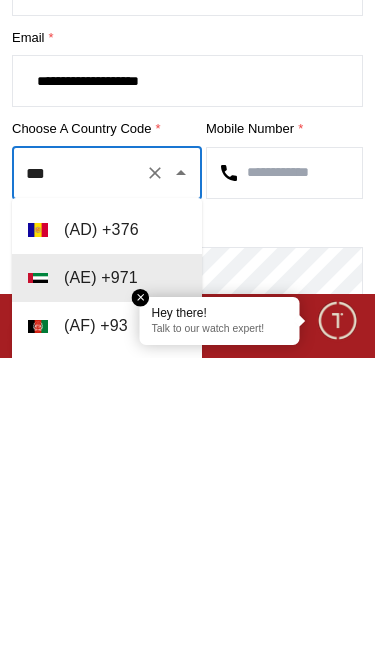 click at bounding box center (284, 462) 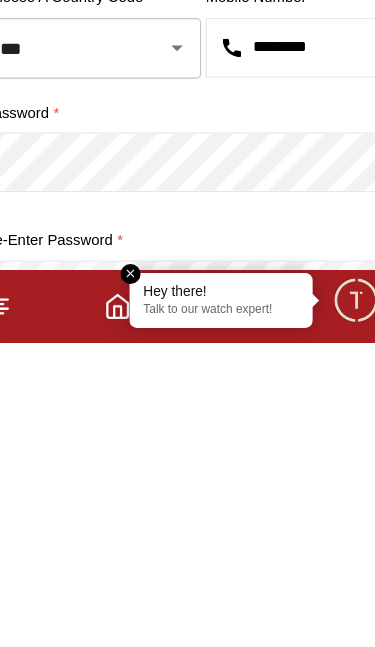 scroll, scrollTop: 77, scrollLeft: 0, axis: vertical 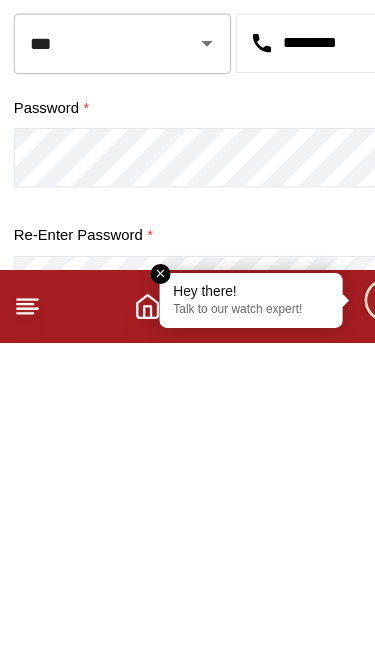 type on "*********" 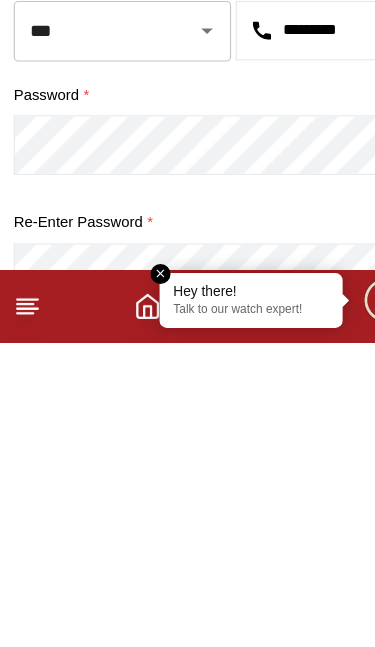 scroll, scrollTop: 89, scrollLeft: 0, axis: vertical 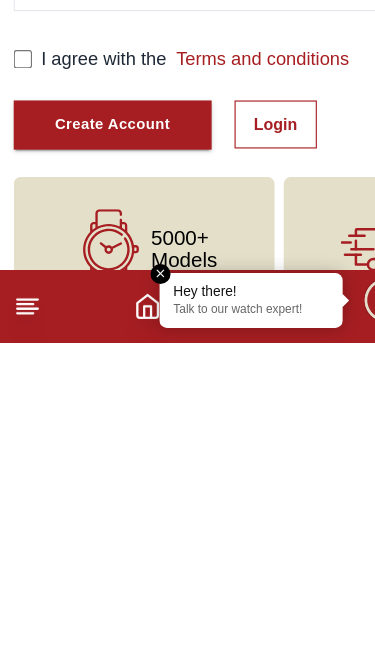 click on "Create Account" at bounding box center [98, 456] 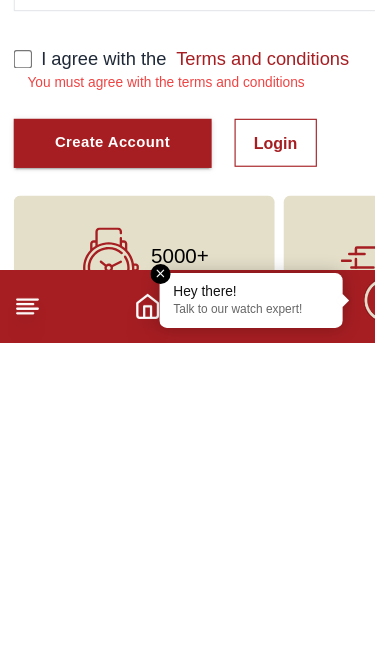 scroll, scrollTop: 487, scrollLeft: 0, axis: vertical 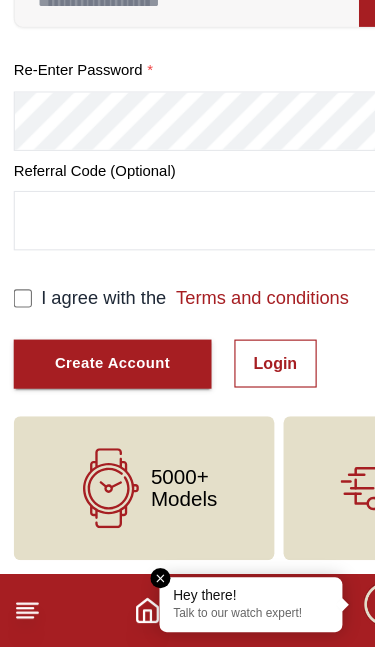 click on "Create Account" at bounding box center (98, 399) 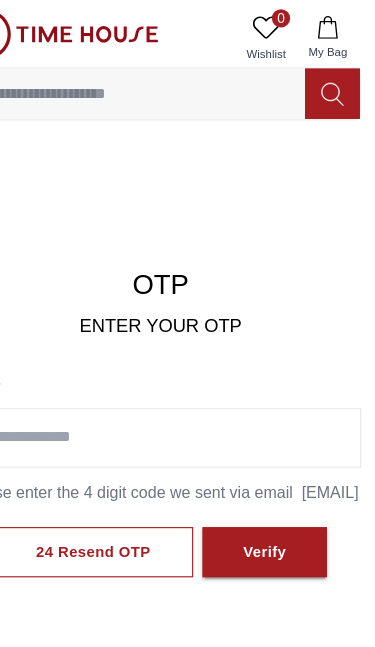 scroll, scrollTop: 0, scrollLeft: 0, axis: both 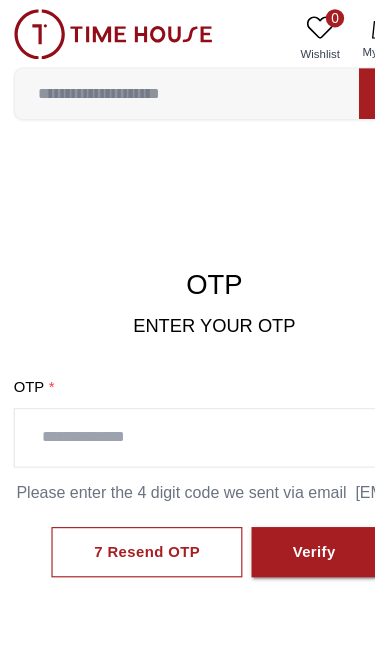 click at bounding box center [187, 383] 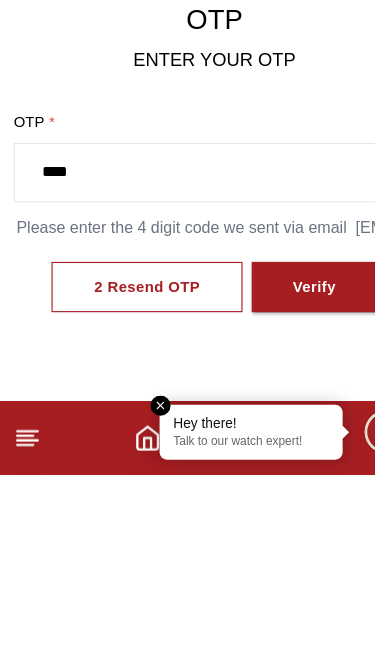 type on "****" 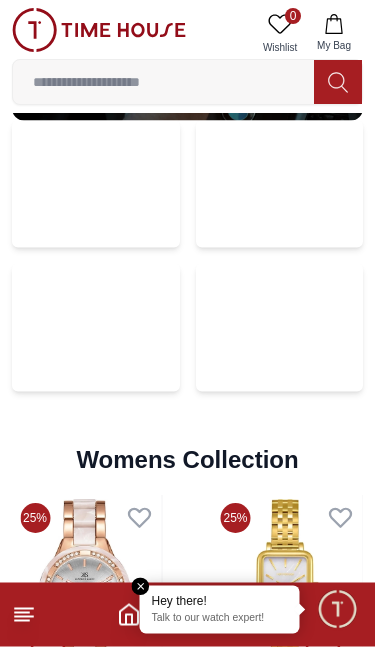 scroll, scrollTop: 3905, scrollLeft: 0, axis: vertical 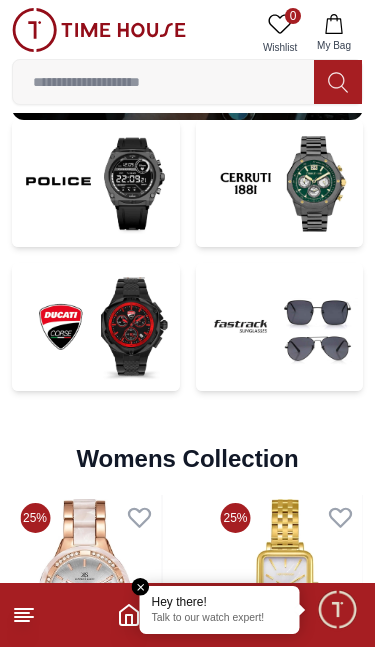 click on "0 Wishlist" at bounding box center [280, 33] 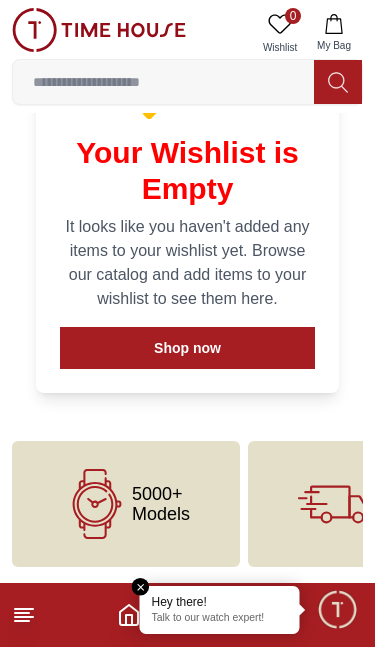 scroll, scrollTop: 0, scrollLeft: 0, axis: both 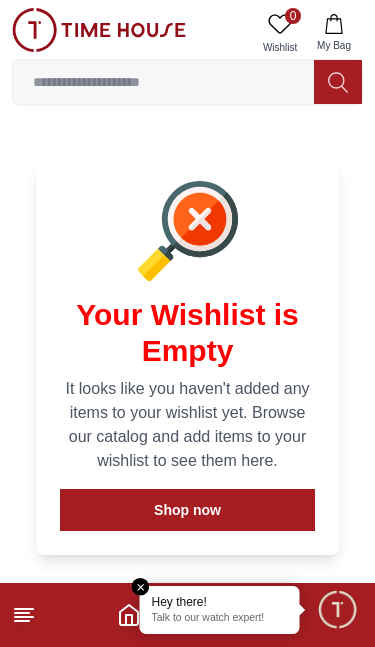 click 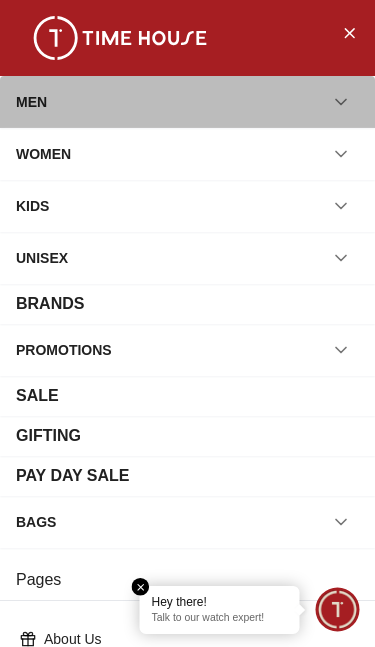 click on "MEN" at bounding box center [187, 102] 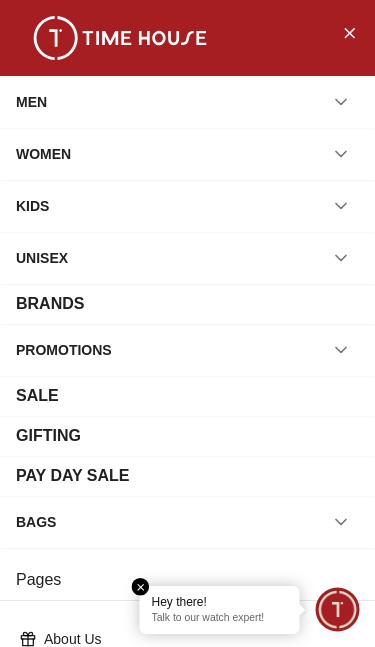 click 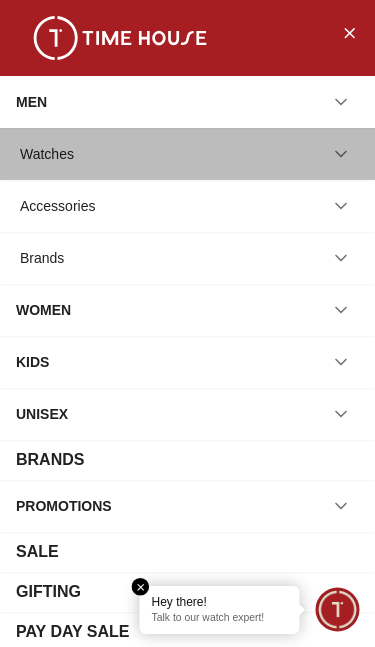 click on "Watches" at bounding box center [47, 154] 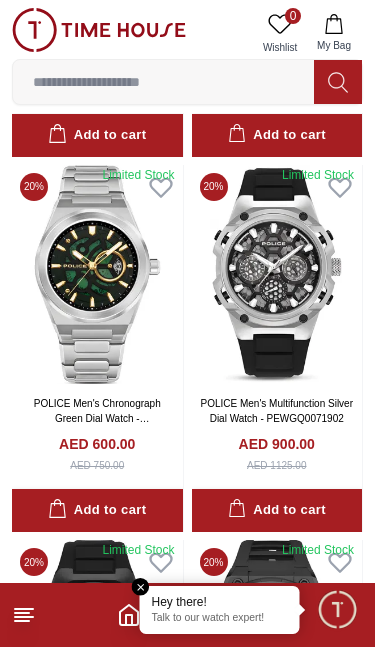 scroll, scrollTop: 2653, scrollLeft: 0, axis: vertical 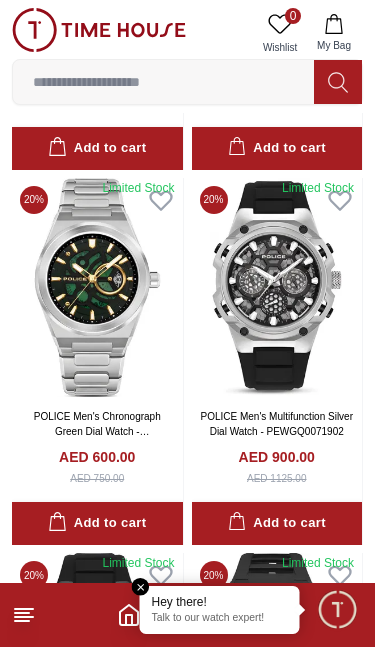 click 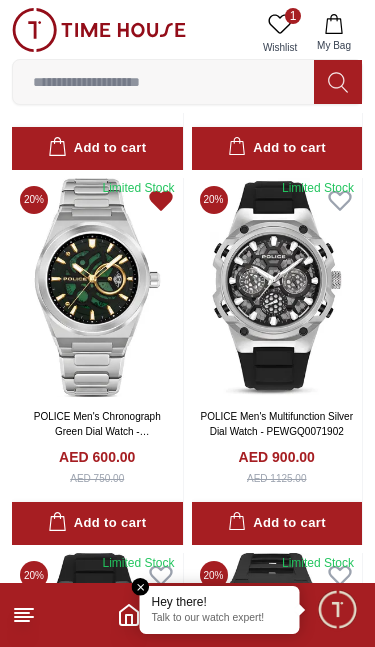 click 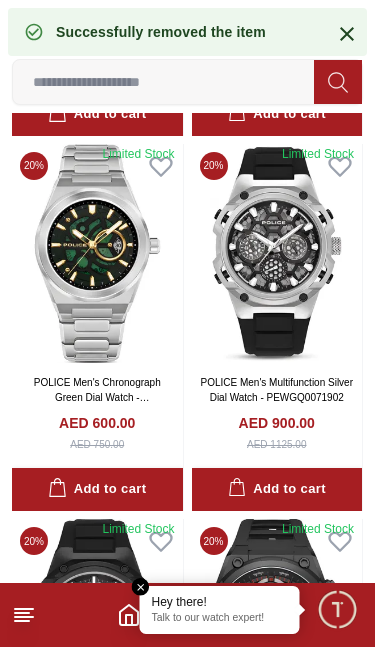scroll, scrollTop: 2682, scrollLeft: 0, axis: vertical 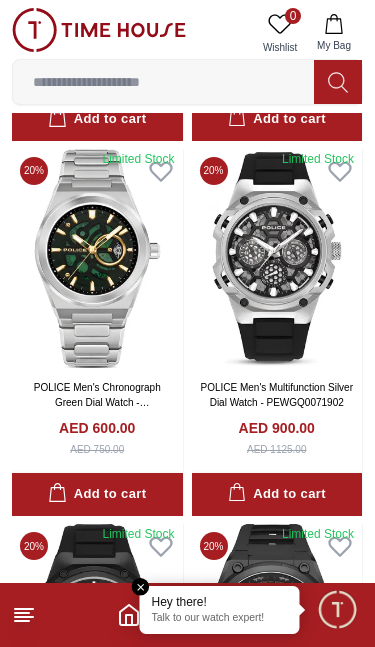 click at bounding box center [97, 258] 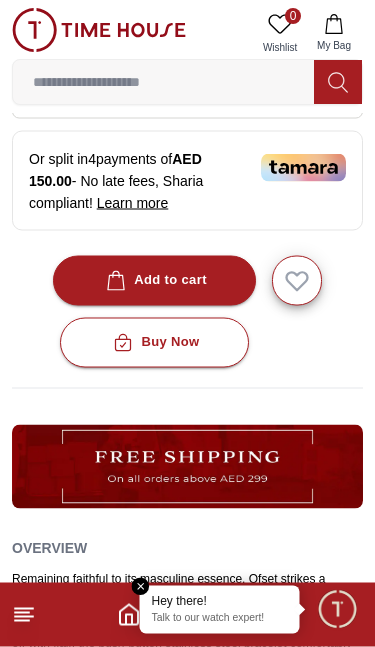 scroll, scrollTop: 764, scrollLeft: 0, axis: vertical 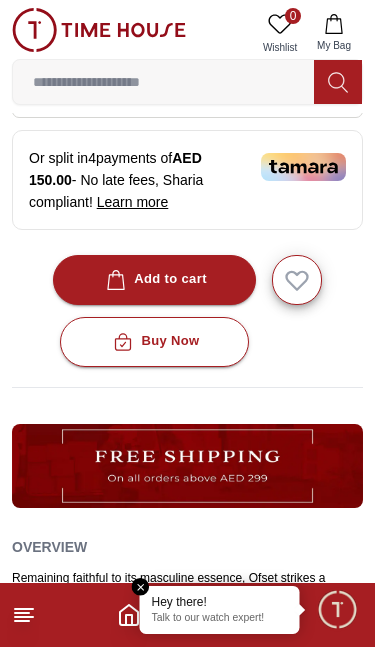 click 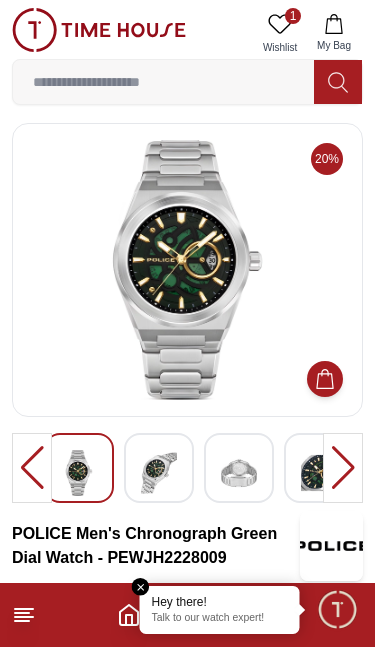 scroll, scrollTop: 0, scrollLeft: 0, axis: both 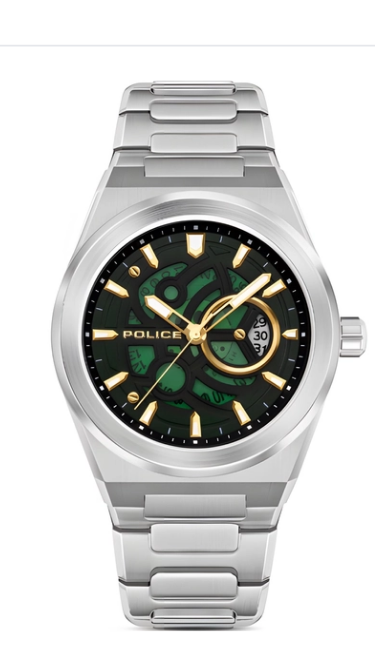 click at bounding box center (187, 276) 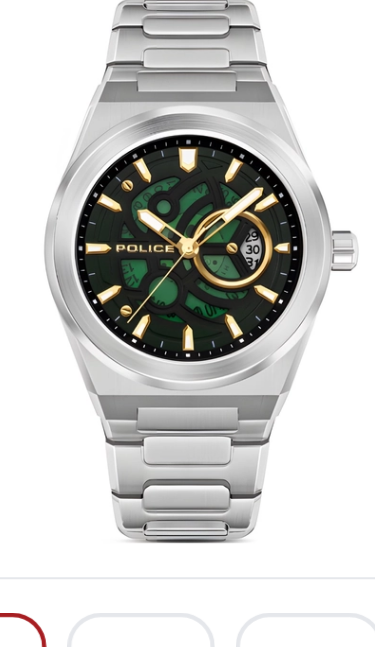 click at bounding box center (187, 276) 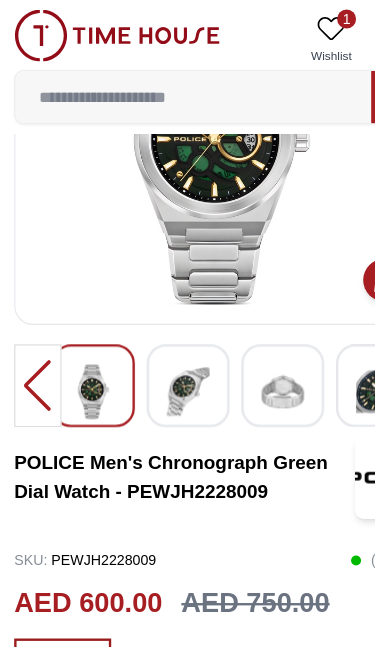 scroll, scrollTop: 0, scrollLeft: 0, axis: both 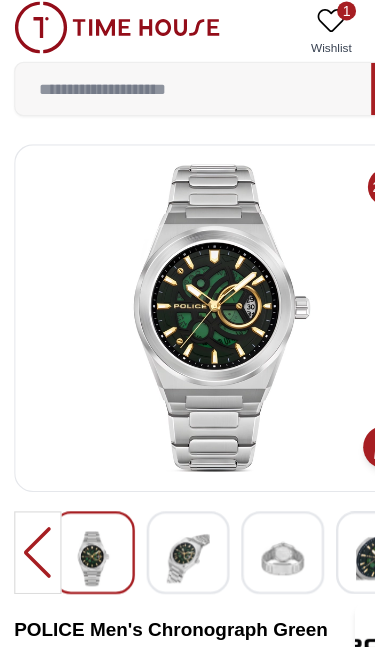 click at bounding box center [99, 30] 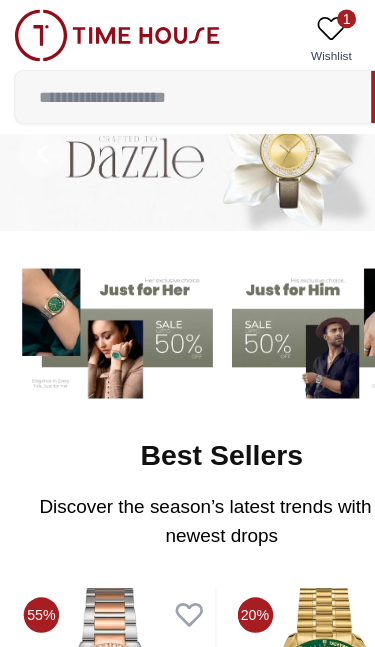 scroll, scrollTop: 0, scrollLeft: 0, axis: both 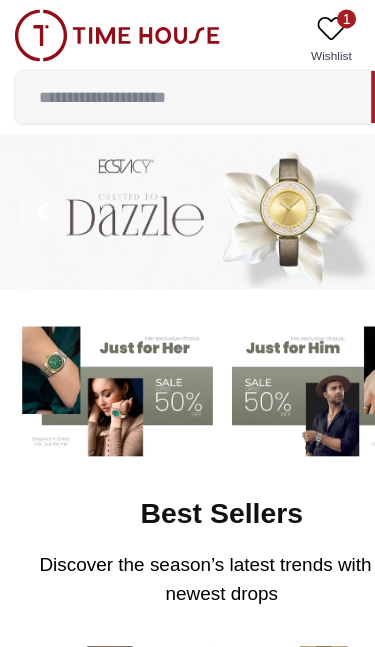 click at bounding box center [163, 82] 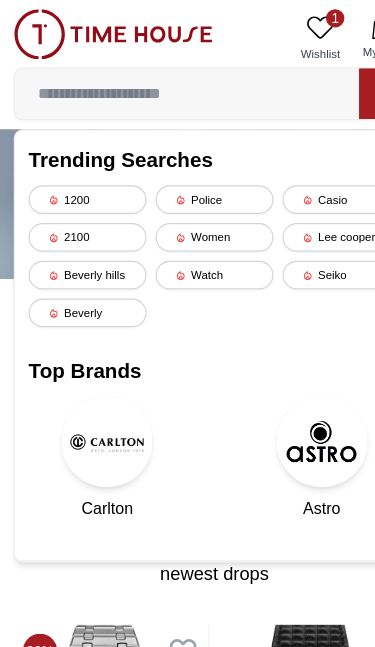 click on "Police" at bounding box center [187, 174] 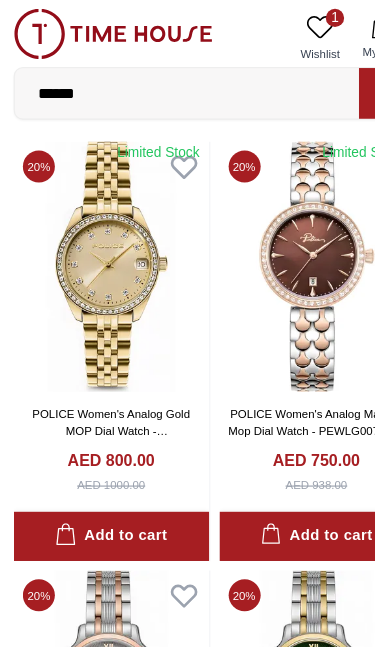 click on "******" at bounding box center (163, 82) 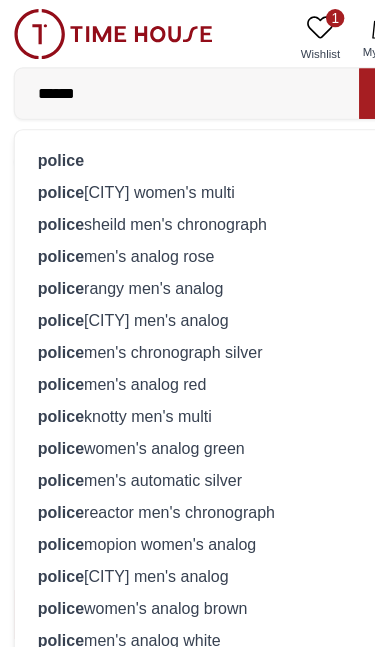 click on "police  sheild men's chronograph" at bounding box center (187, 196) 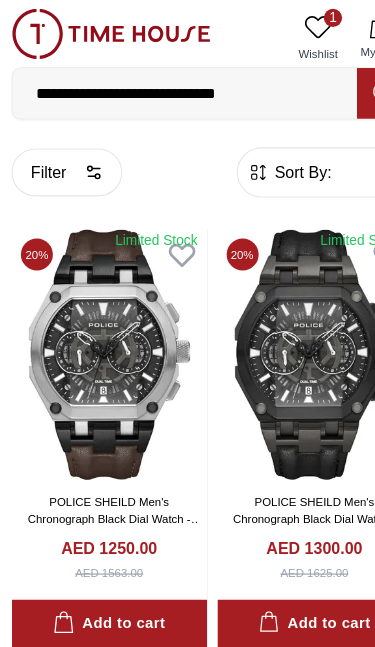scroll, scrollTop: 0, scrollLeft: 0, axis: both 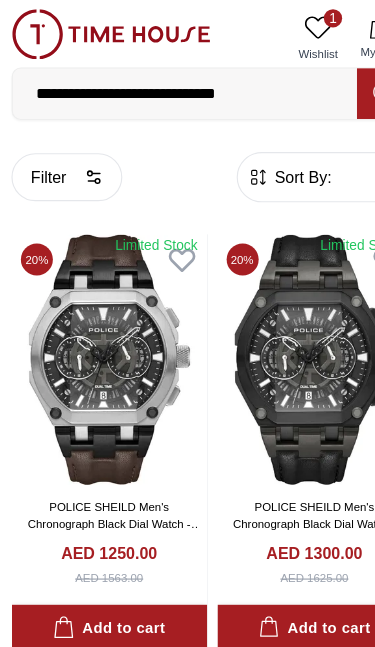 click on "Filter" at bounding box center [60, 155] 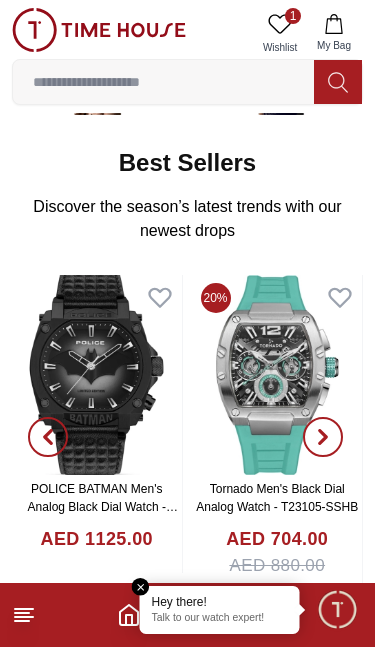 scroll, scrollTop: 286, scrollLeft: 0, axis: vertical 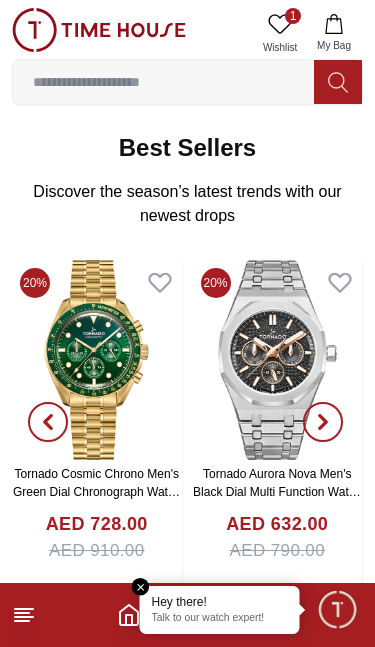 click 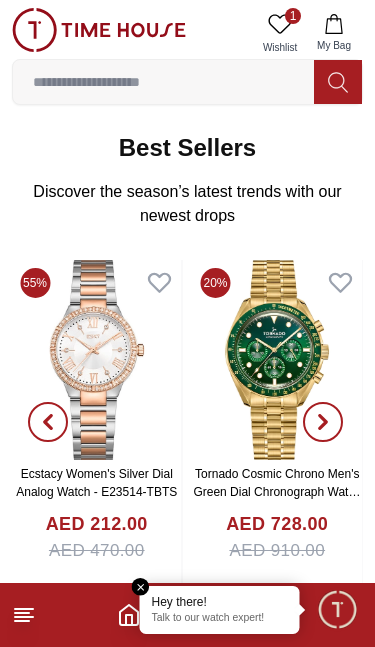 click at bounding box center [48, 422] 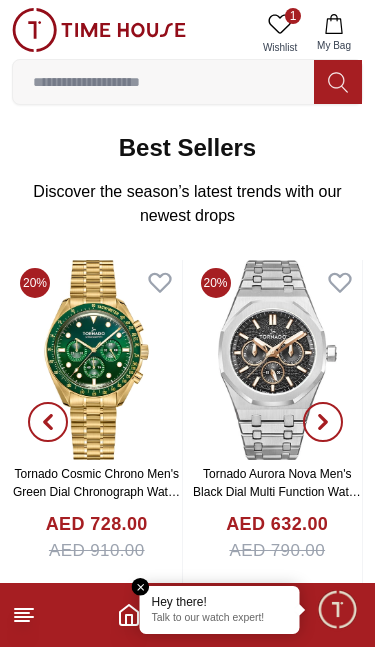 click at bounding box center [323, 422] 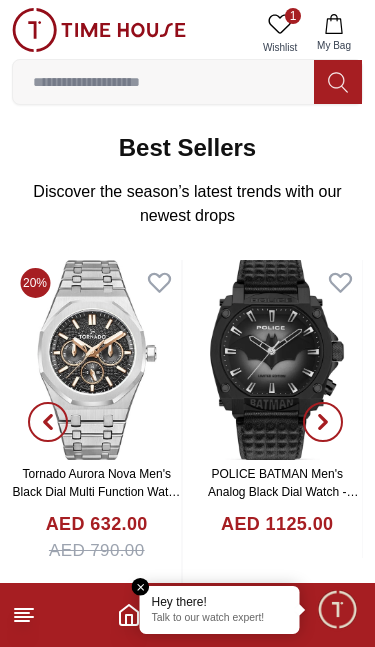 click 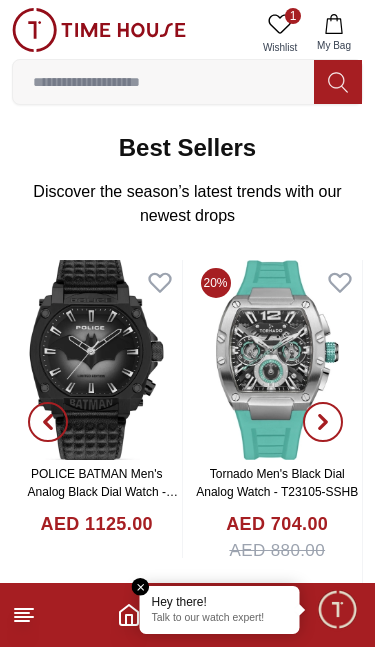 click 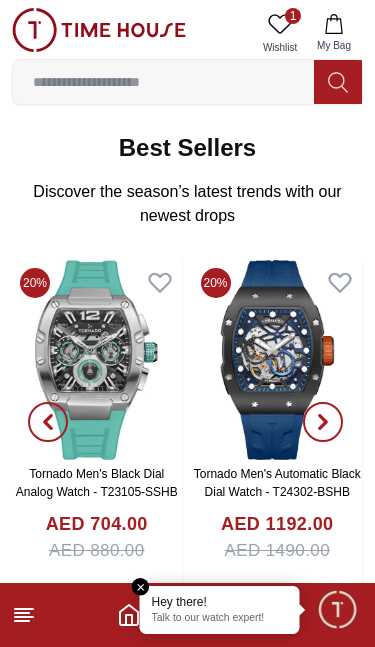 click 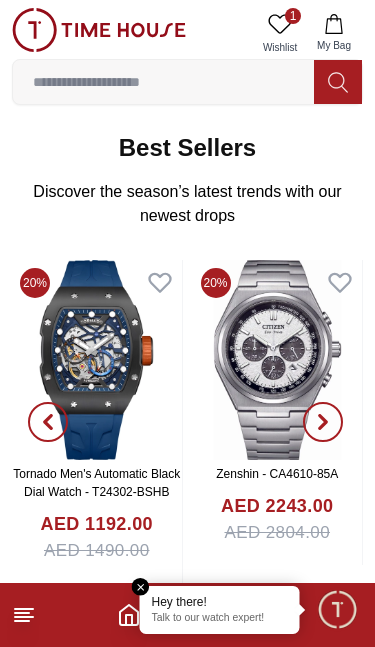 click at bounding box center (323, 422) 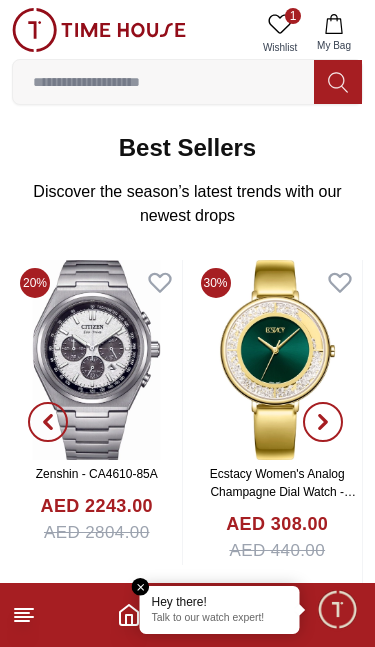 click 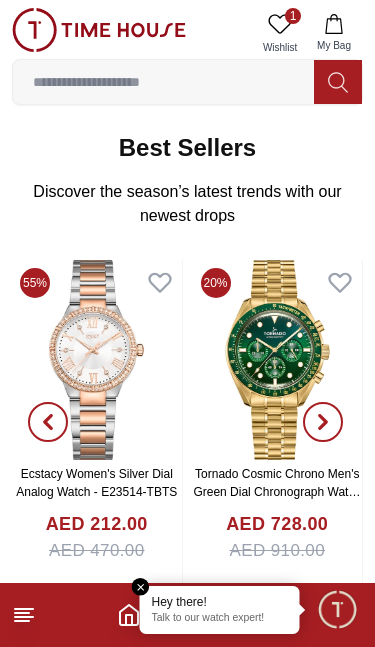 click at bounding box center [48, 422] 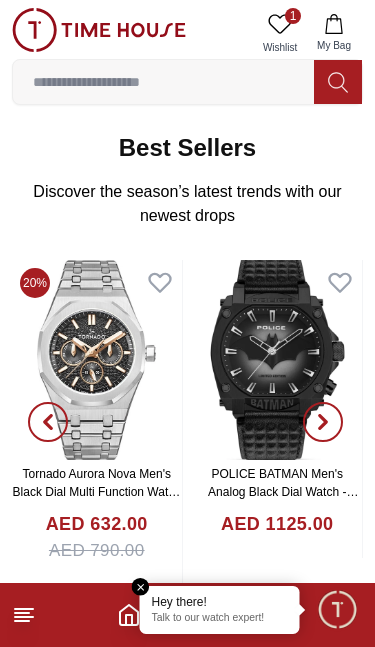 click 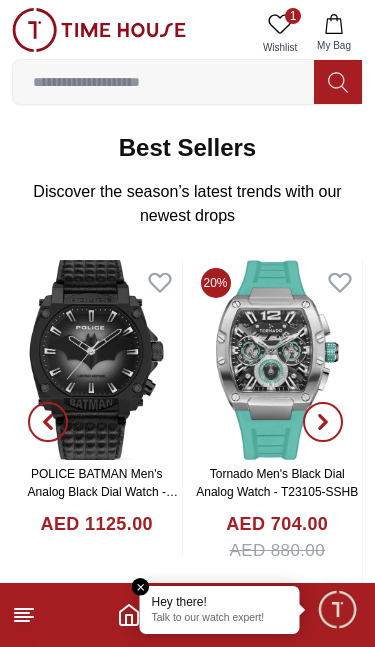 click at bounding box center [48, 422] 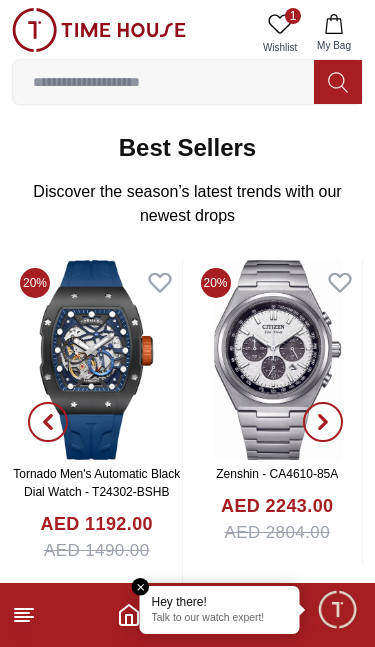 click 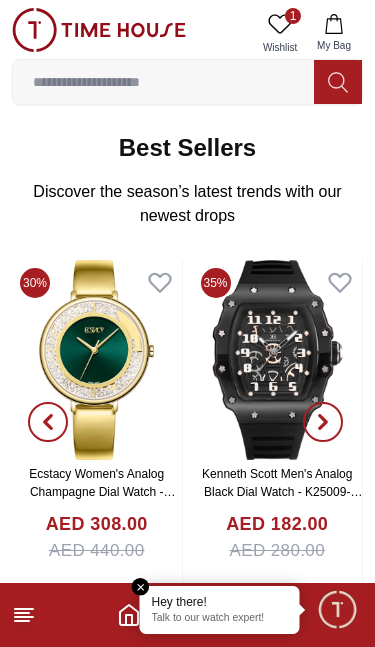 click at bounding box center (48, 422) 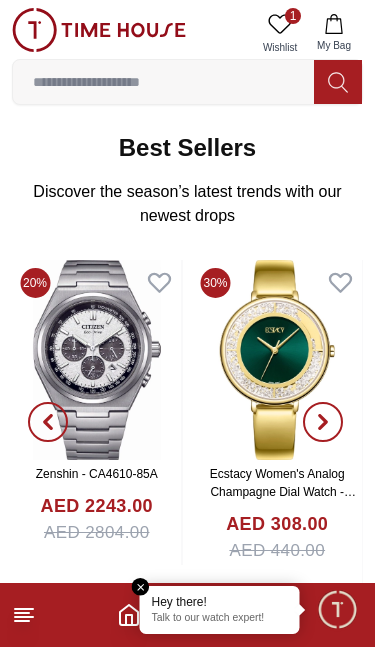 click 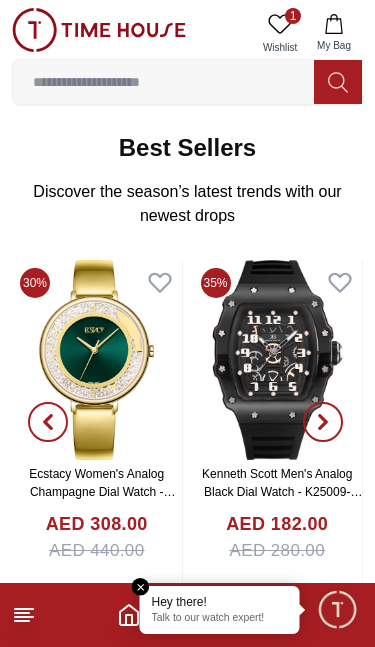 click 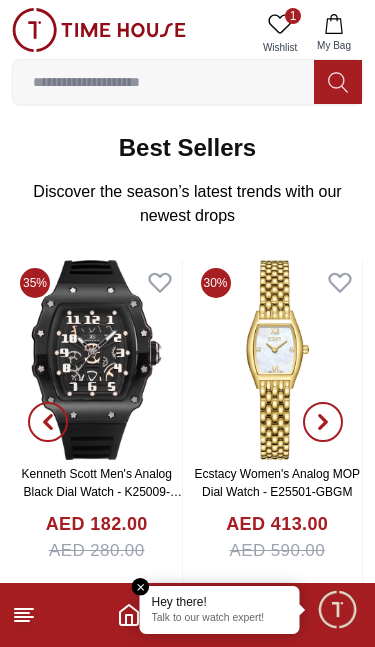 click 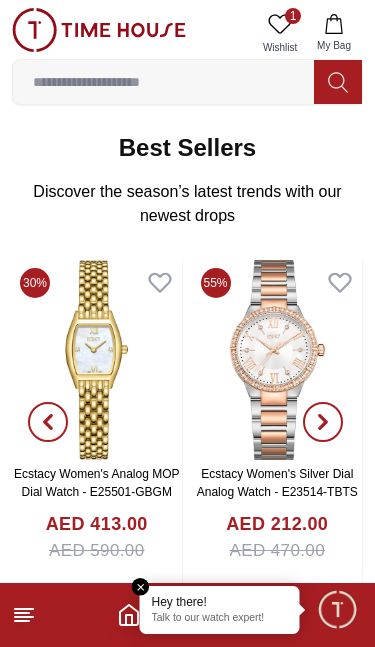click 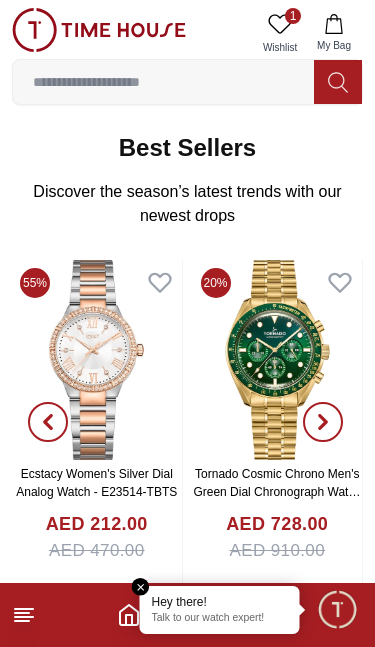 click at bounding box center (48, 422) 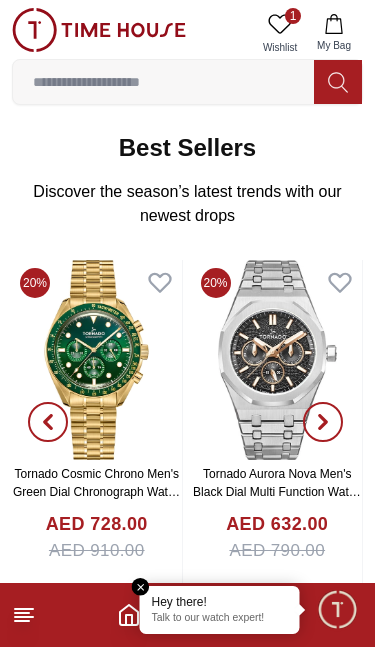 click at bounding box center (323, 422) 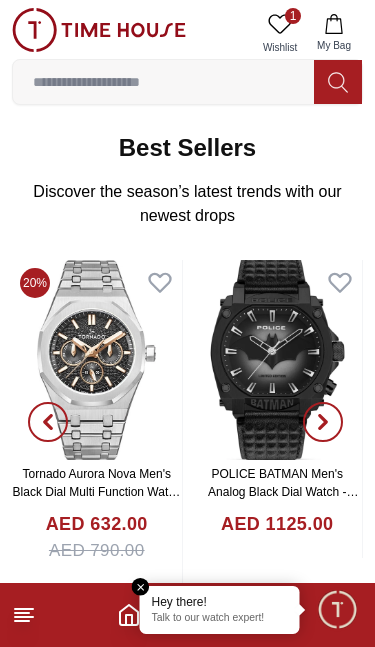 click at bounding box center (323, 422) 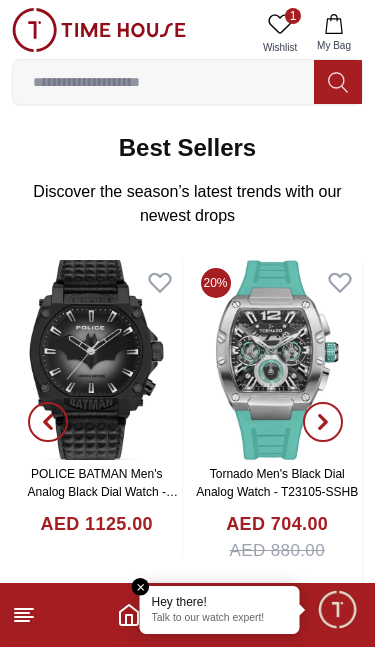 click at bounding box center [323, 422] 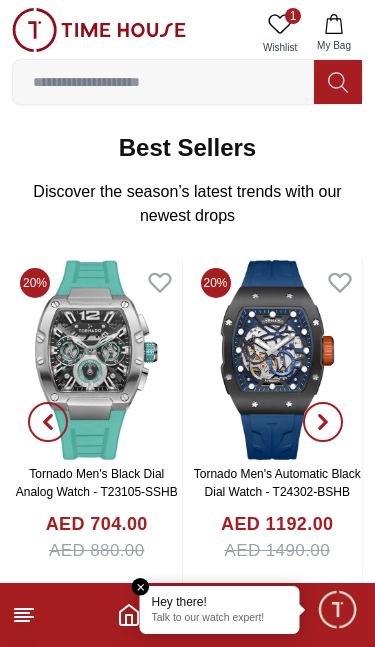 click at bounding box center (323, 422) 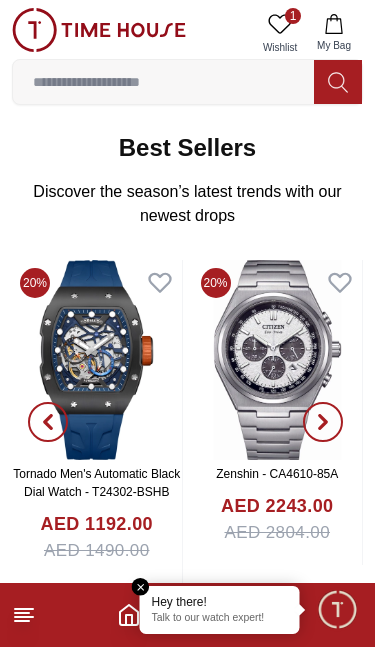 click at bounding box center [323, 422] 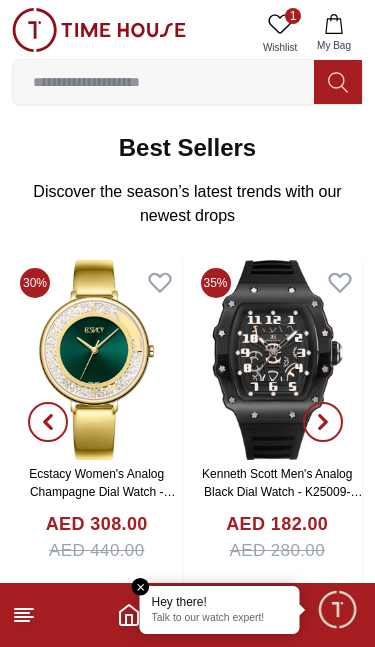 click at bounding box center [323, 422] 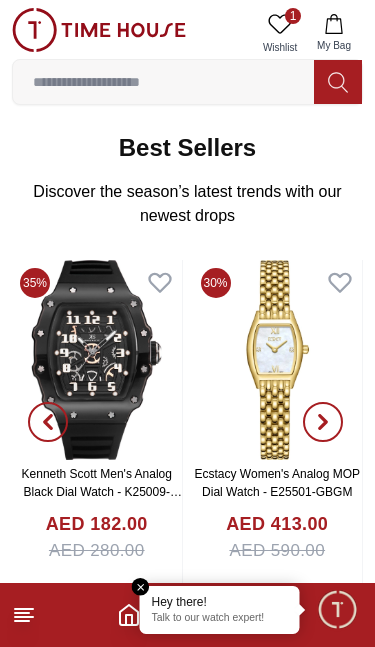 click at bounding box center (323, 422) 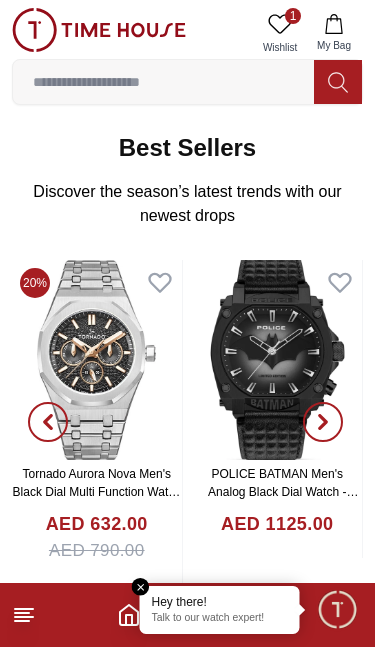 click 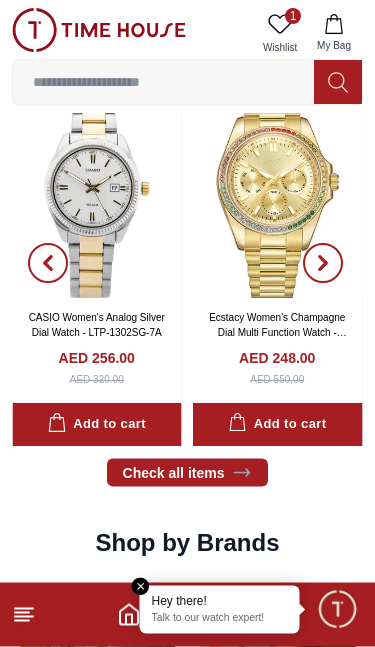 click at bounding box center (323, 264) 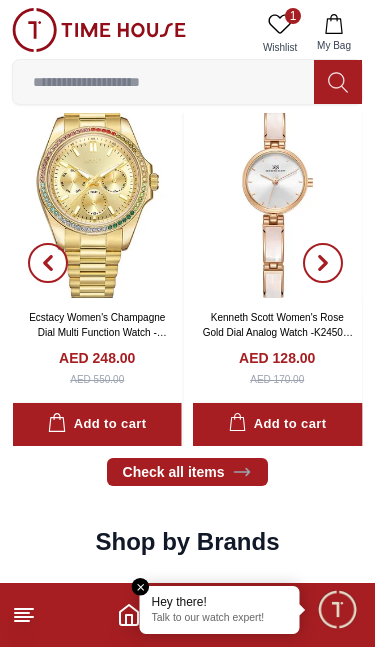 click at bounding box center (323, 263) 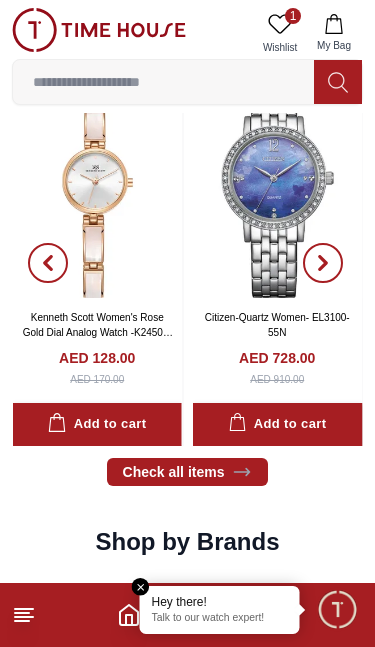 click at bounding box center [323, 263] 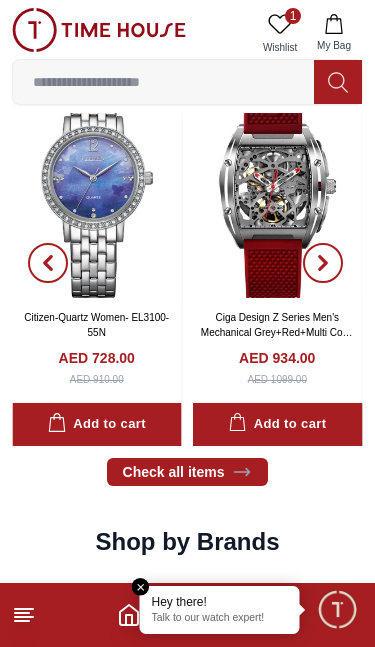 click at bounding box center [323, 263] 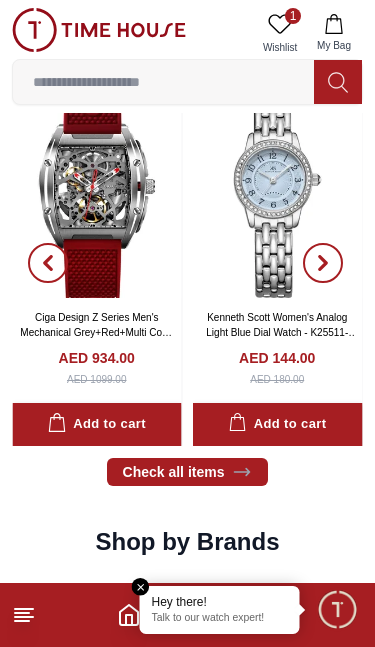 click 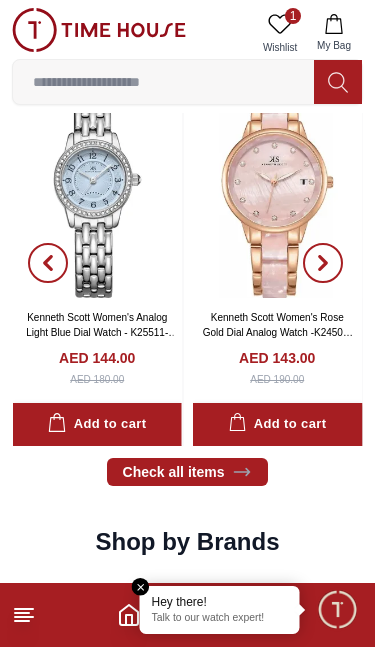 click at bounding box center [323, 263] 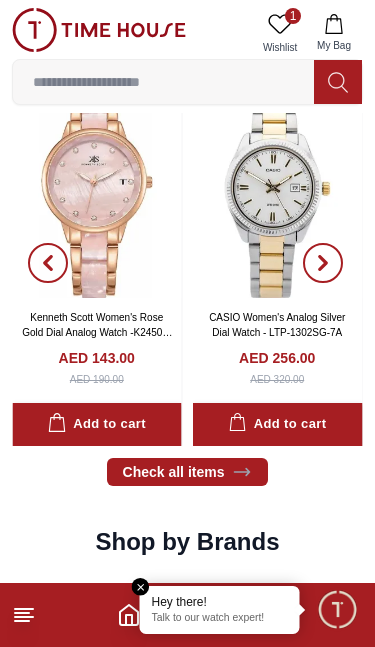 click at bounding box center [323, 263] 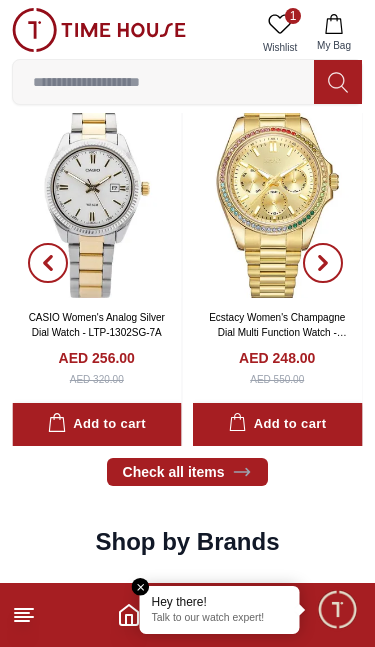 click at bounding box center [323, 263] 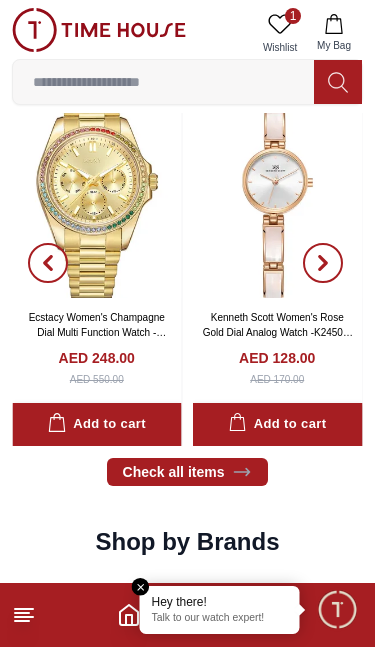 click 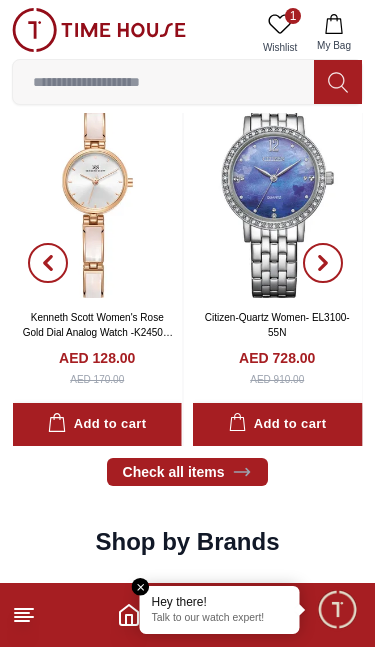 click 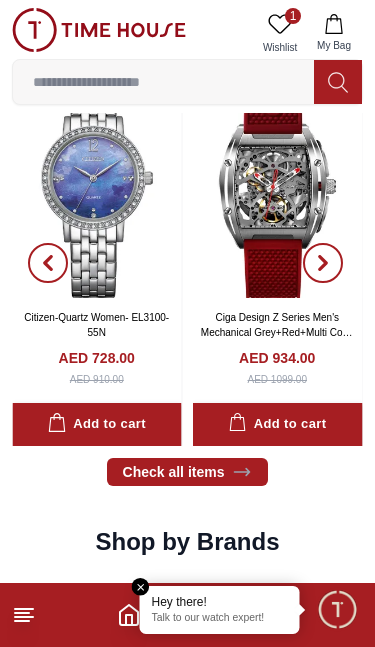 click 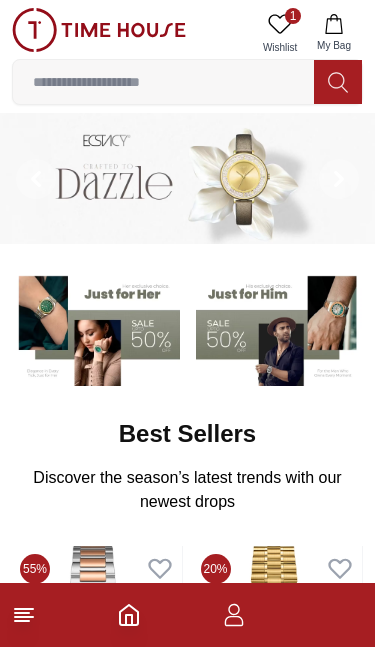 scroll, scrollTop: 0, scrollLeft: 0, axis: both 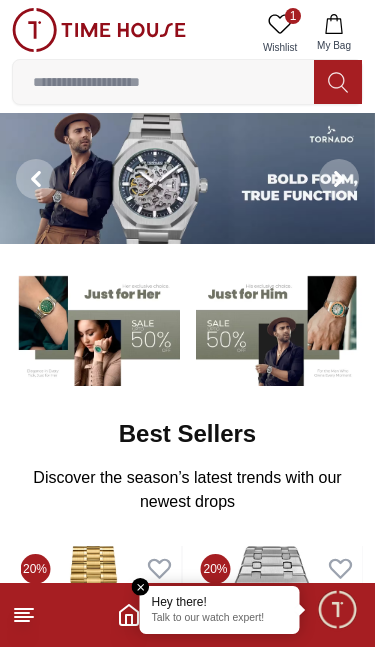 click 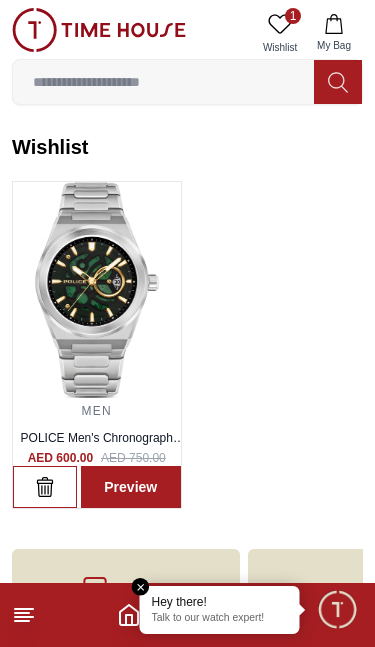 click at bounding box center (97, 290) 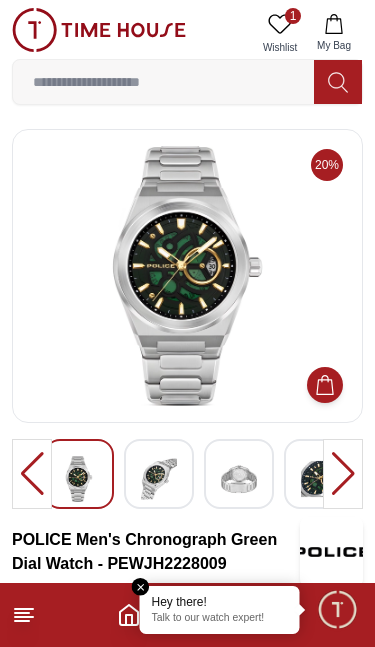 click at bounding box center (163, 82) 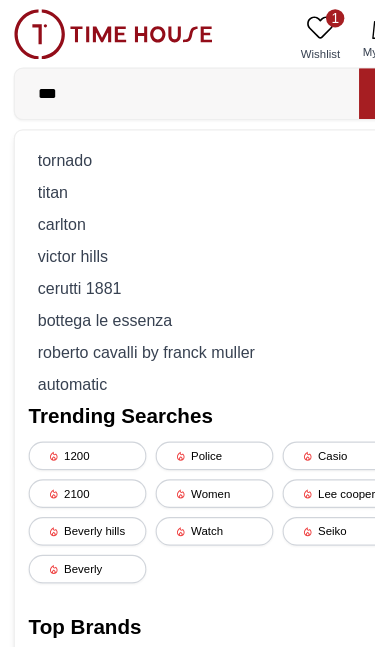 type on "***" 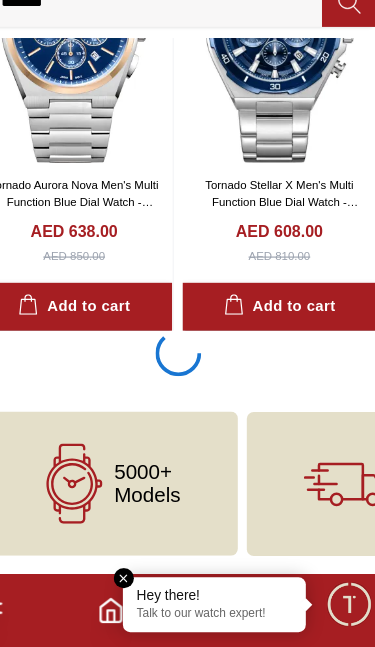 scroll, scrollTop: 3494, scrollLeft: 0, axis: vertical 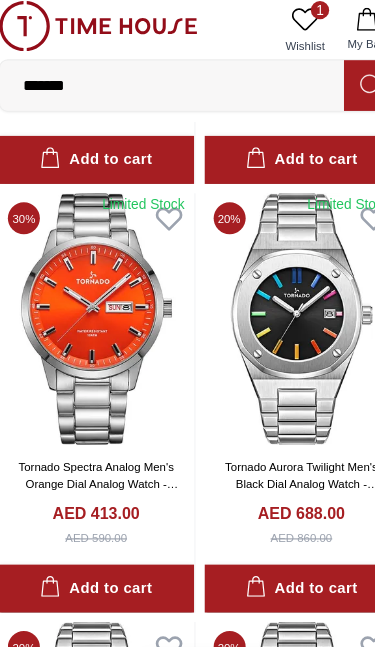 click at bounding box center (277, 285) 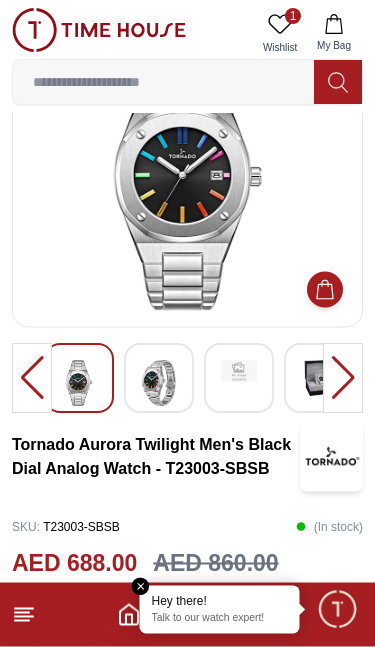 scroll, scrollTop: 98, scrollLeft: 0, axis: vertical 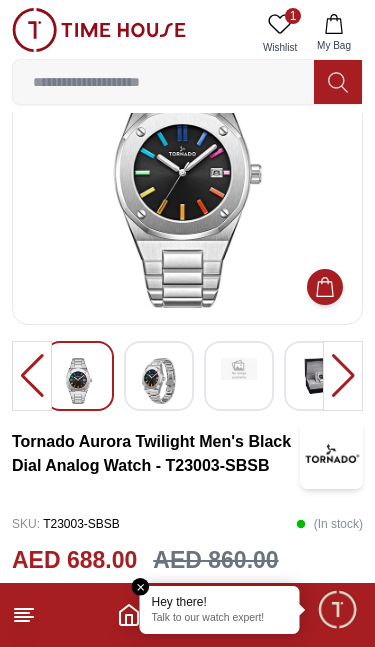 click at bounding box center (141, 587) 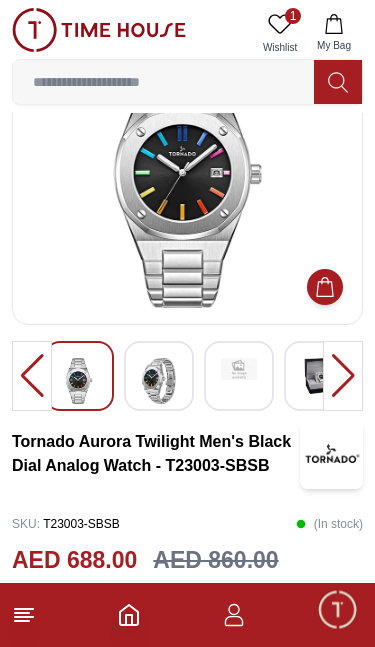 scroll, scrollTop: 0, scrollLeft: 0, axis: both 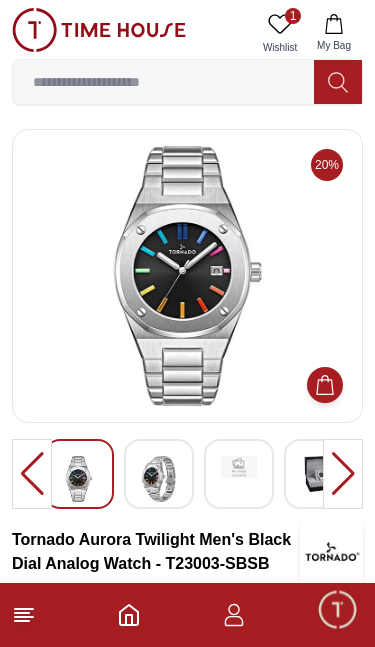 click 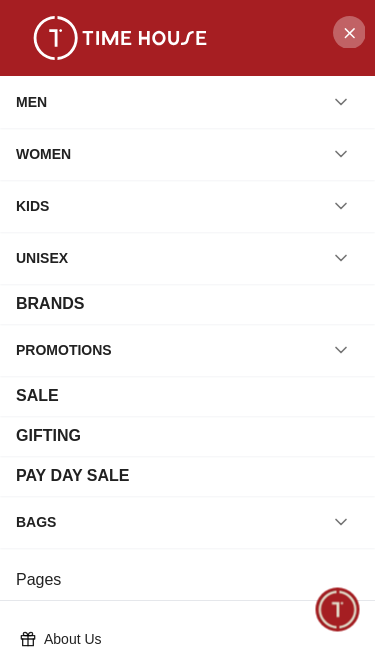 click at bounding box center (349, 32) 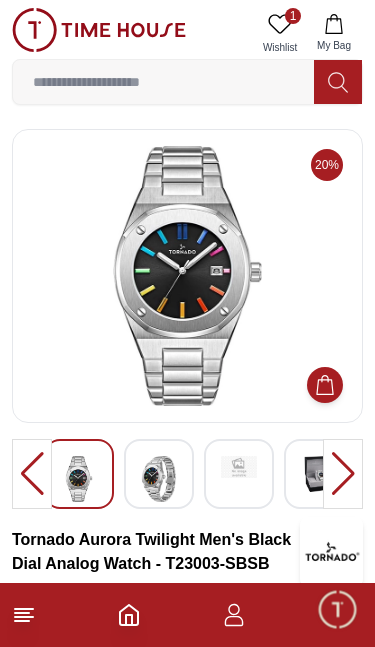 click at bounding box center (163, 82) 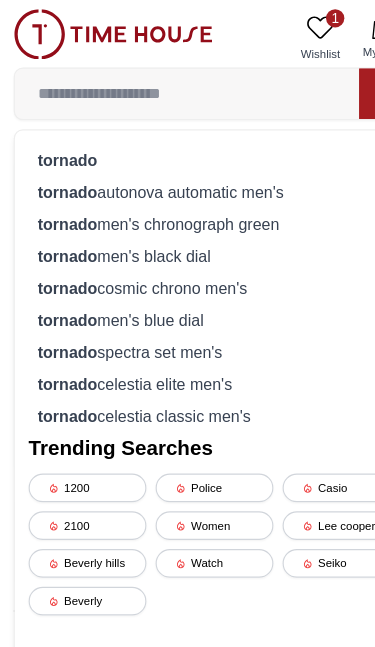 click on "tornado" at bounding box center (187, 140) 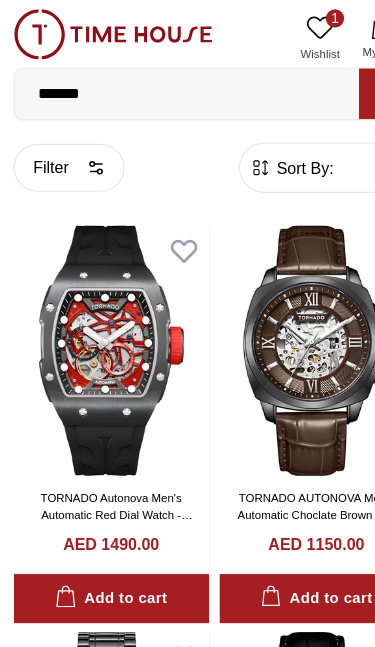 scroll, scrollTop: 0, scrollLeft: 0, axis: both 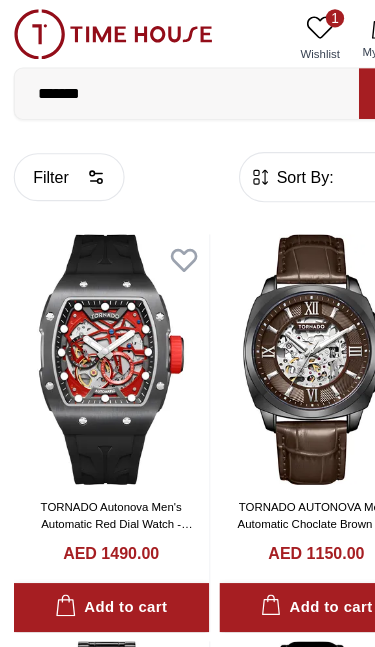click on "*******" at bounding box center [163, 82] 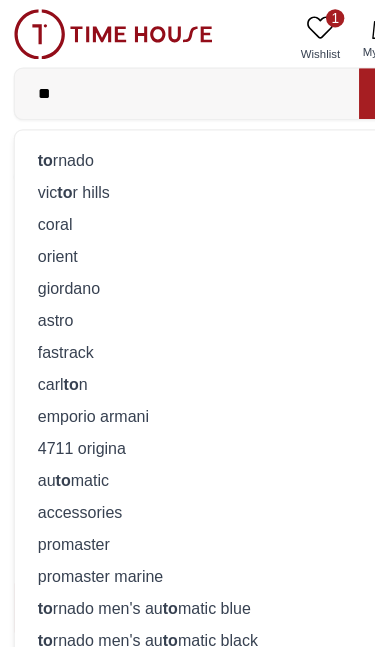 type on "*" 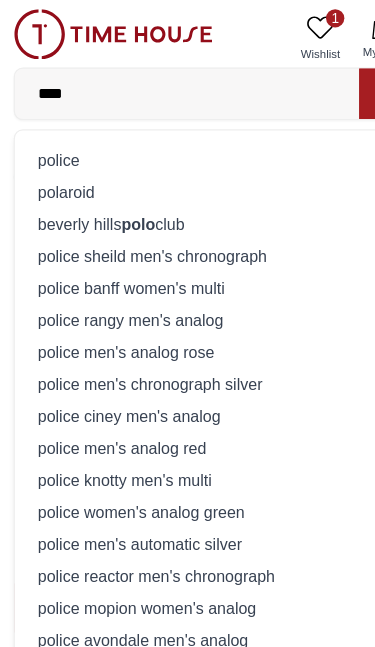 type on "****" 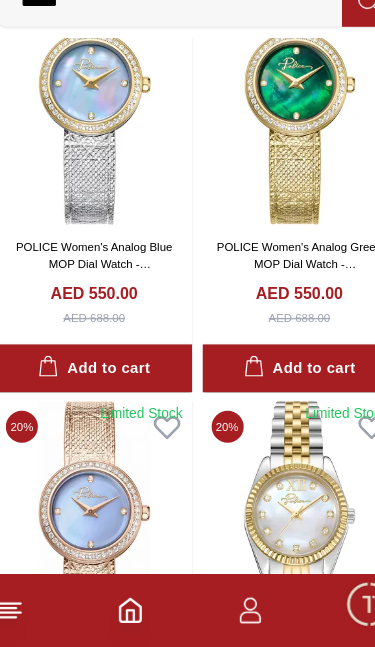 scroll, scrollTop: 919, scrollLeft: 0, axis: vertical 